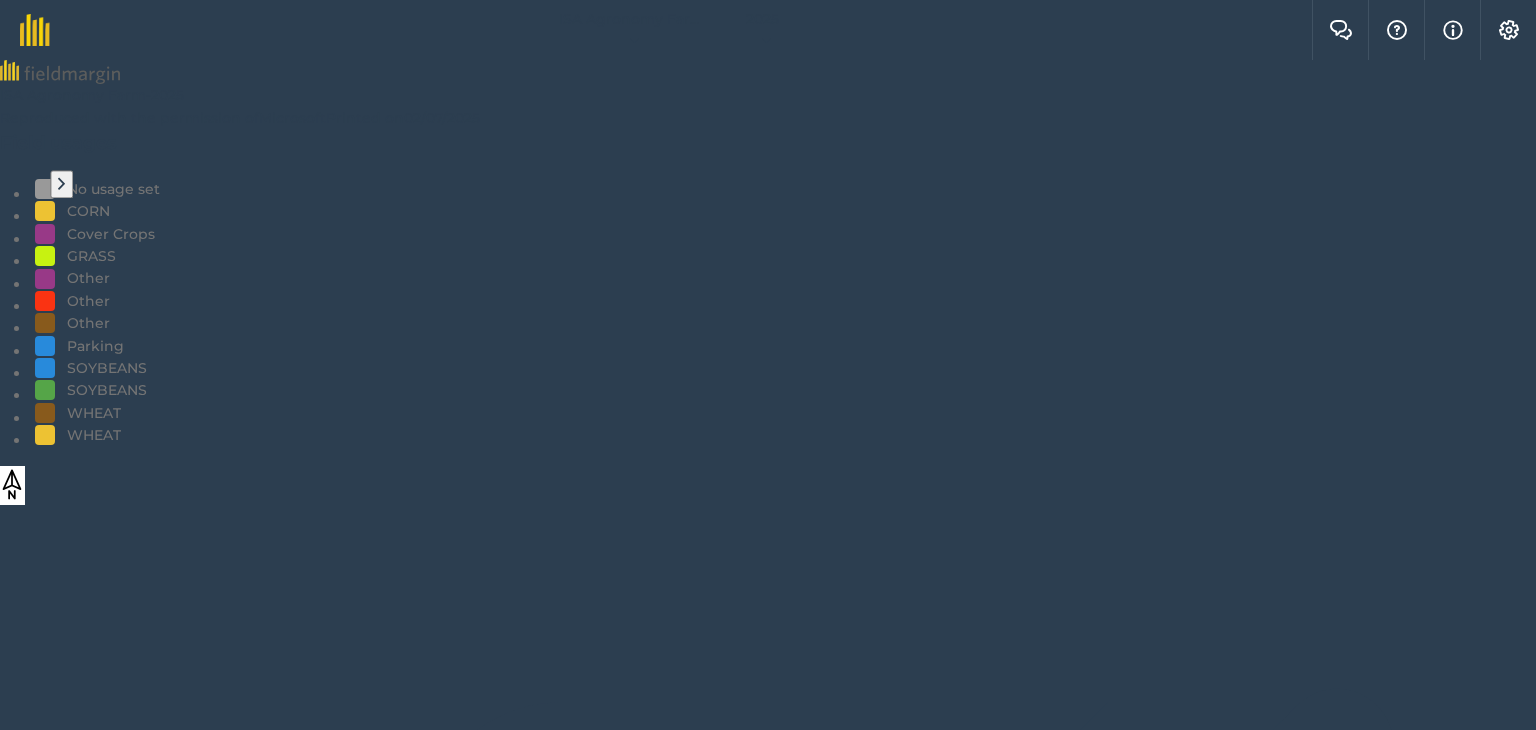 scroll, scrollTop: 0, scrollLeft: 0, axis: both 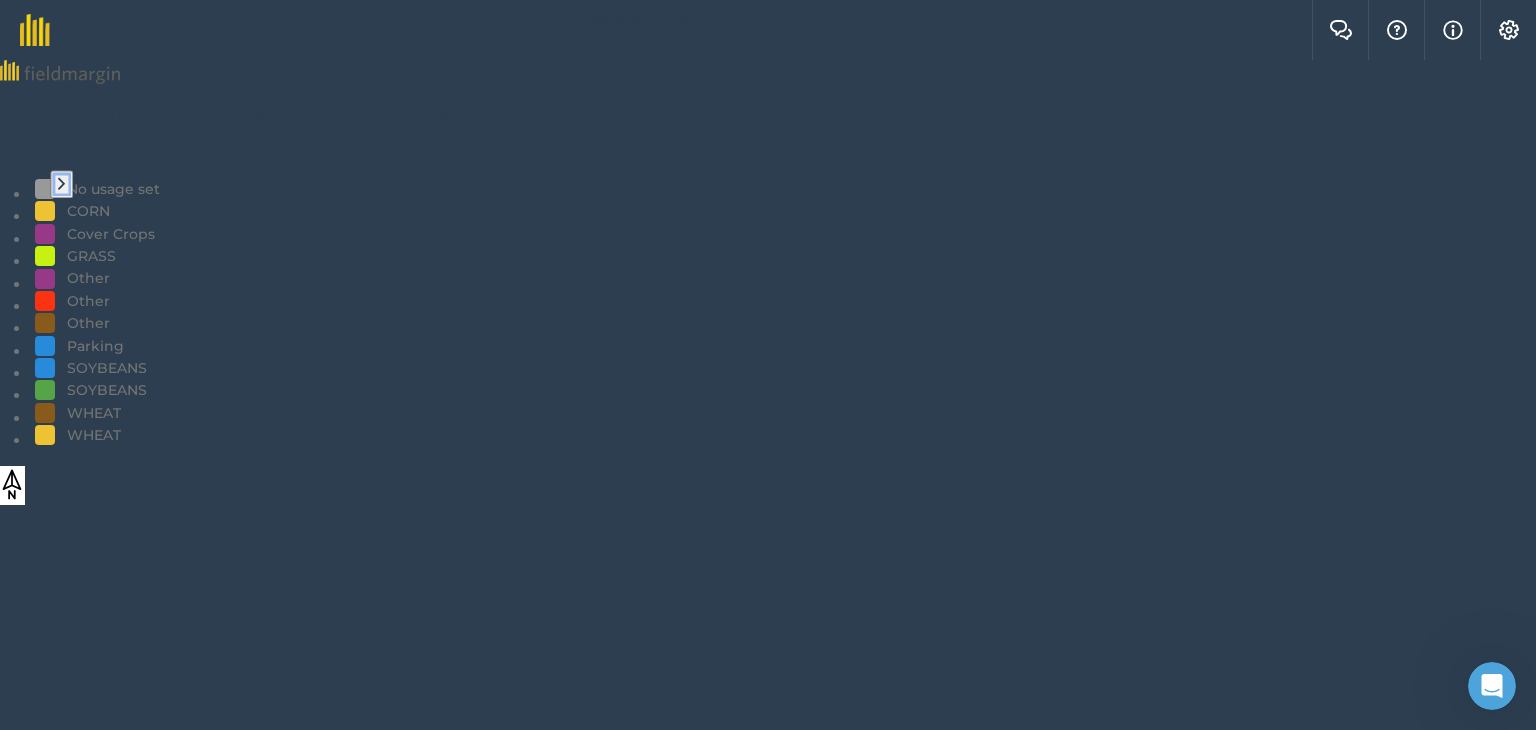 click at bounding box center (61, 184) 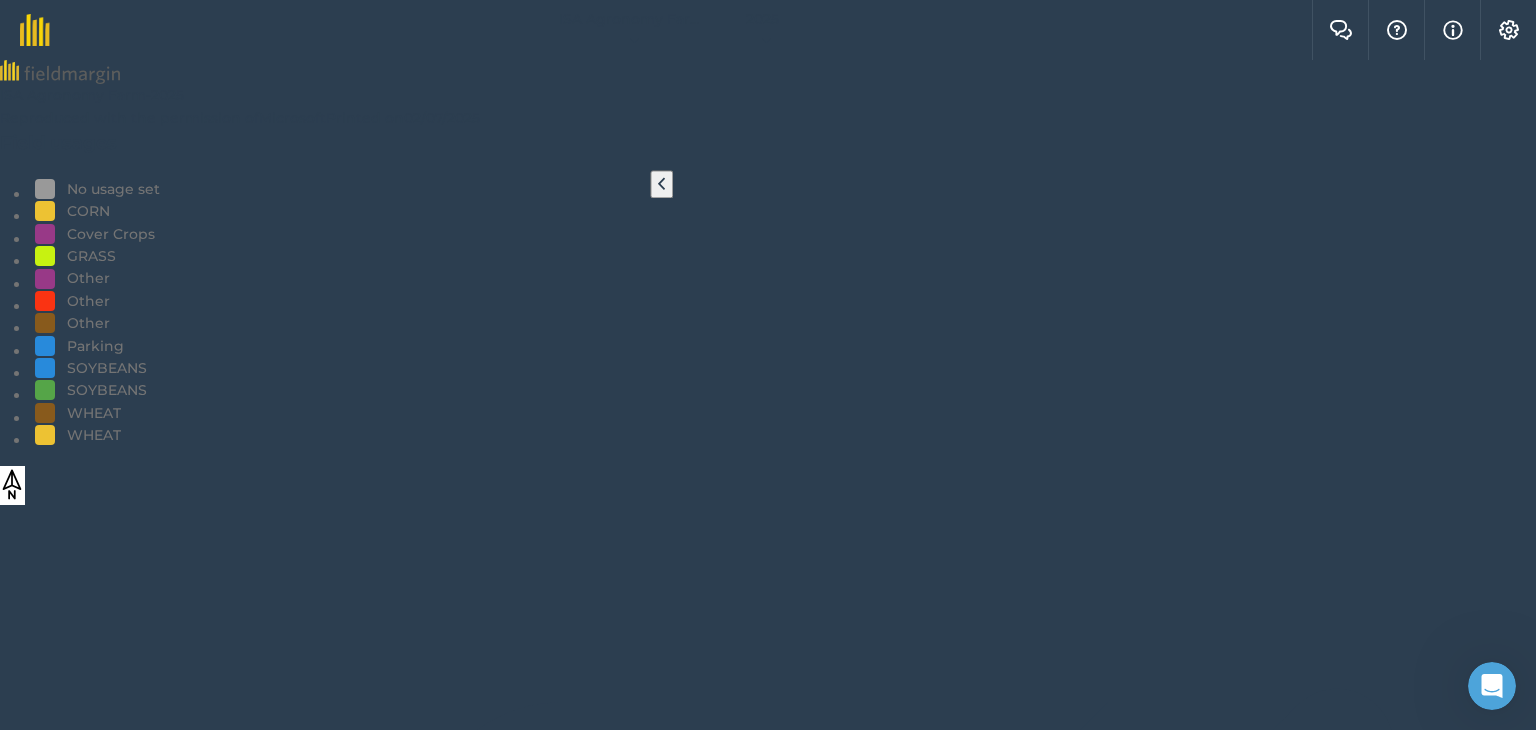 click at bounding box center [768, 3024] 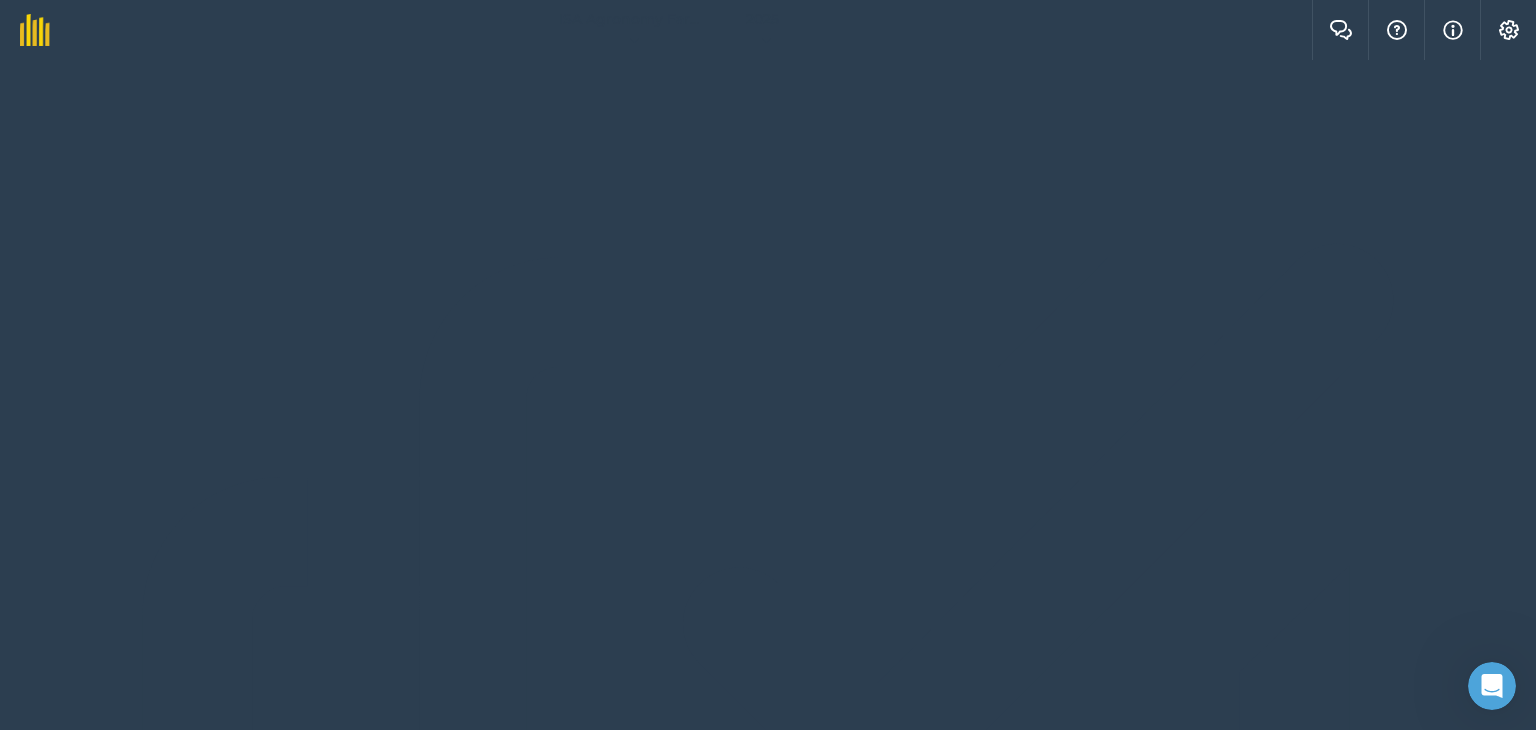 scroll, scrollTop: 870, scrollLeft: 0, axis: vertical 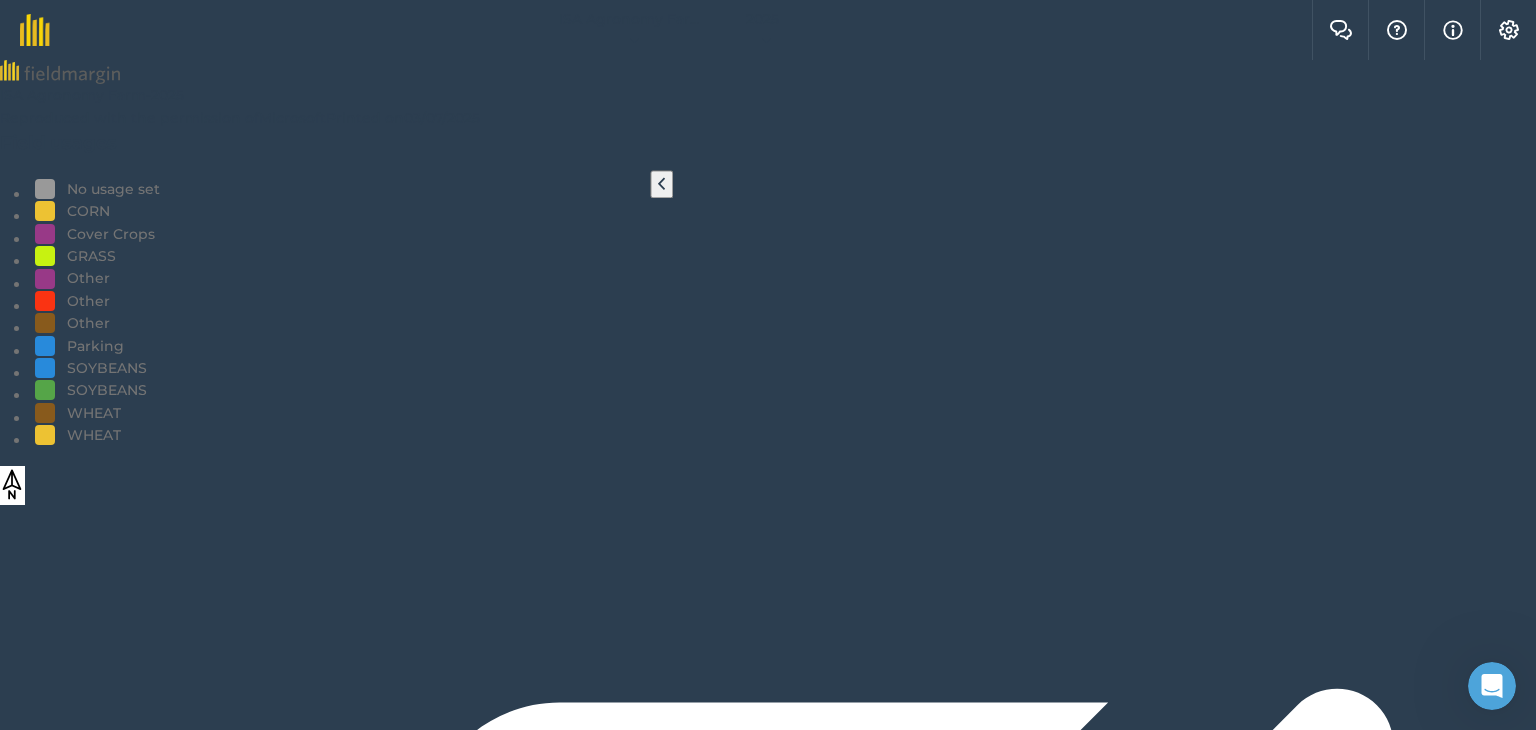 click on "Spraying Complete" at bounding box center [70, 15206] 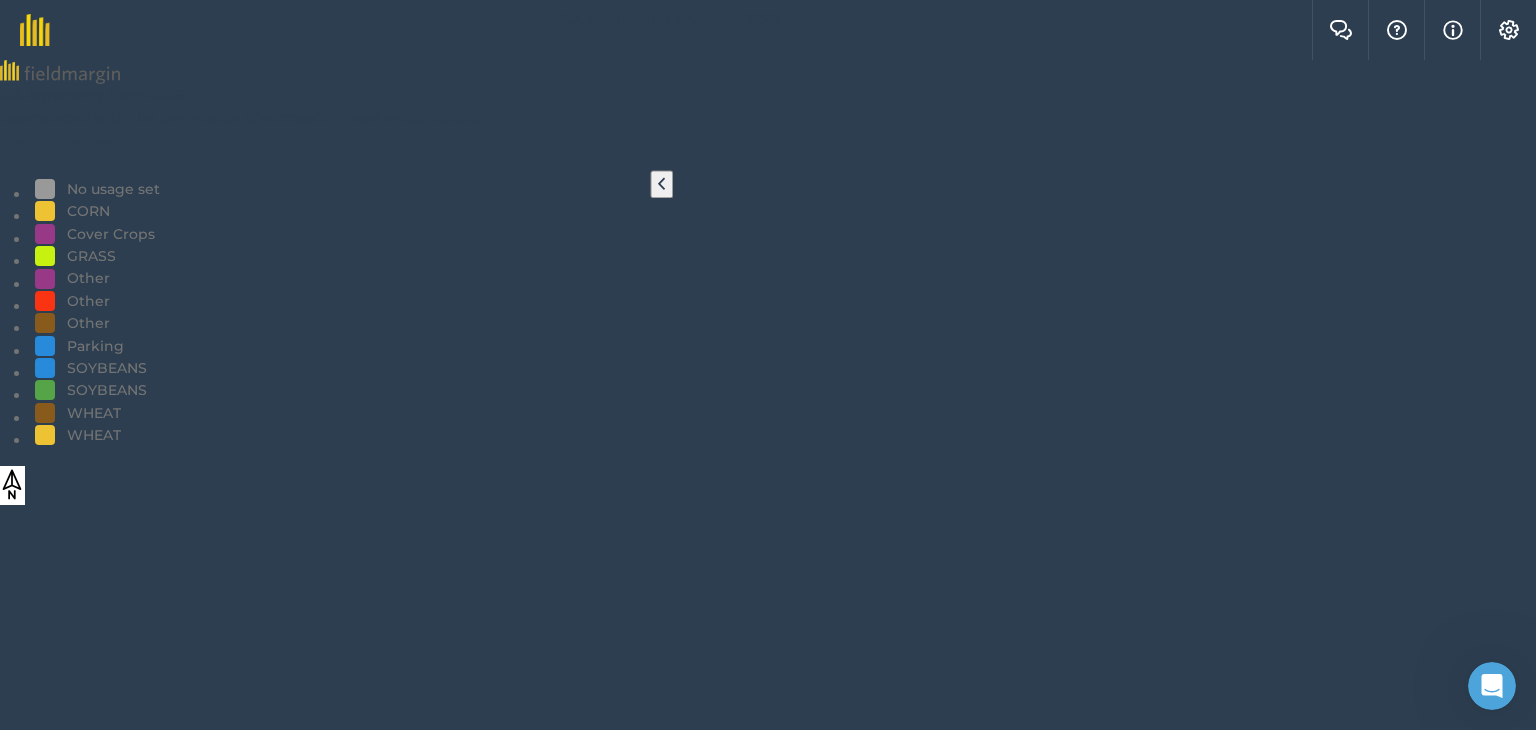 scroll, scrollTop: 0, scrollLeft: 0, axis: both 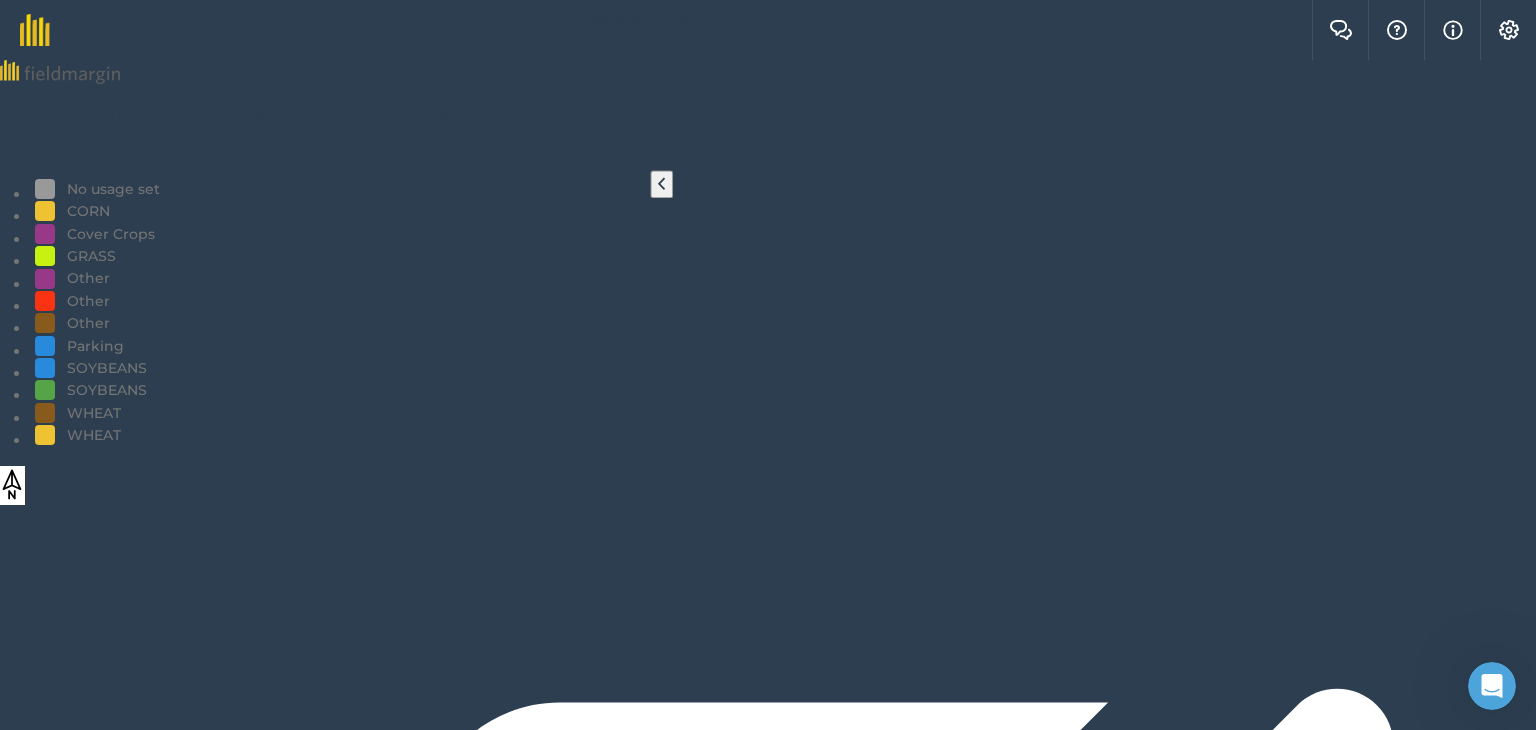 click on "Note" at bounding box center [1307, 13359] 